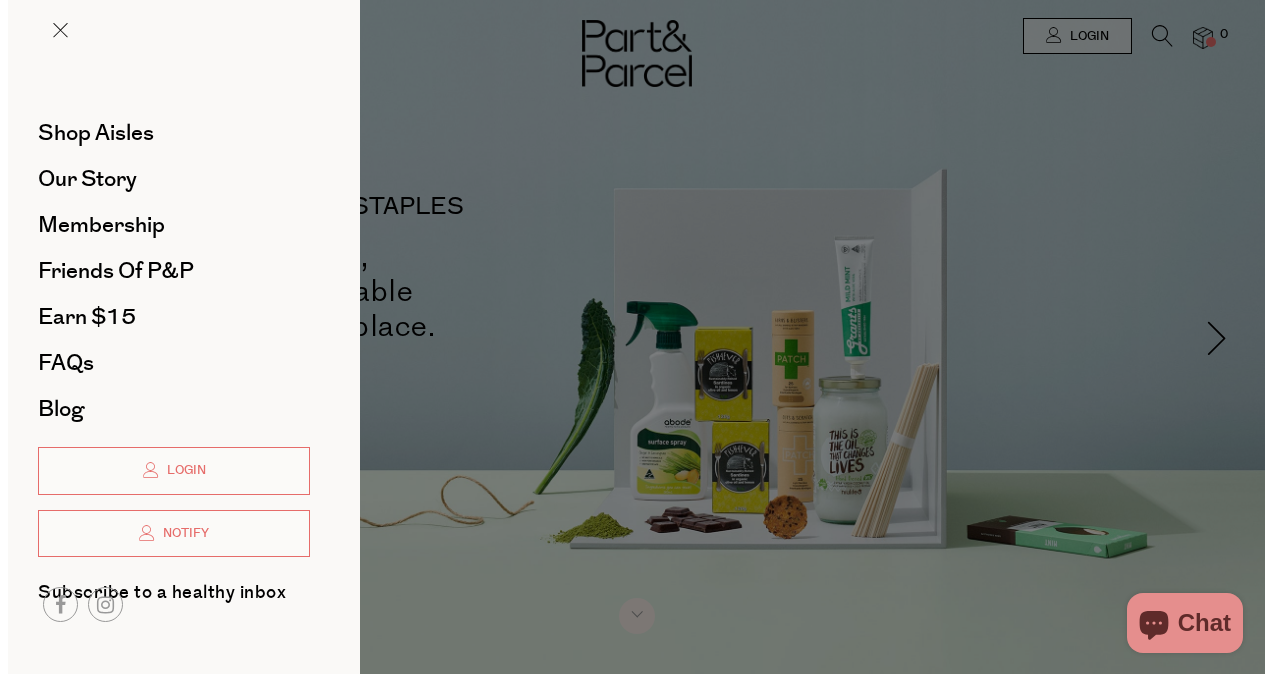 scroll, scrollTop: 0, scrollLeft: 0, axis: both 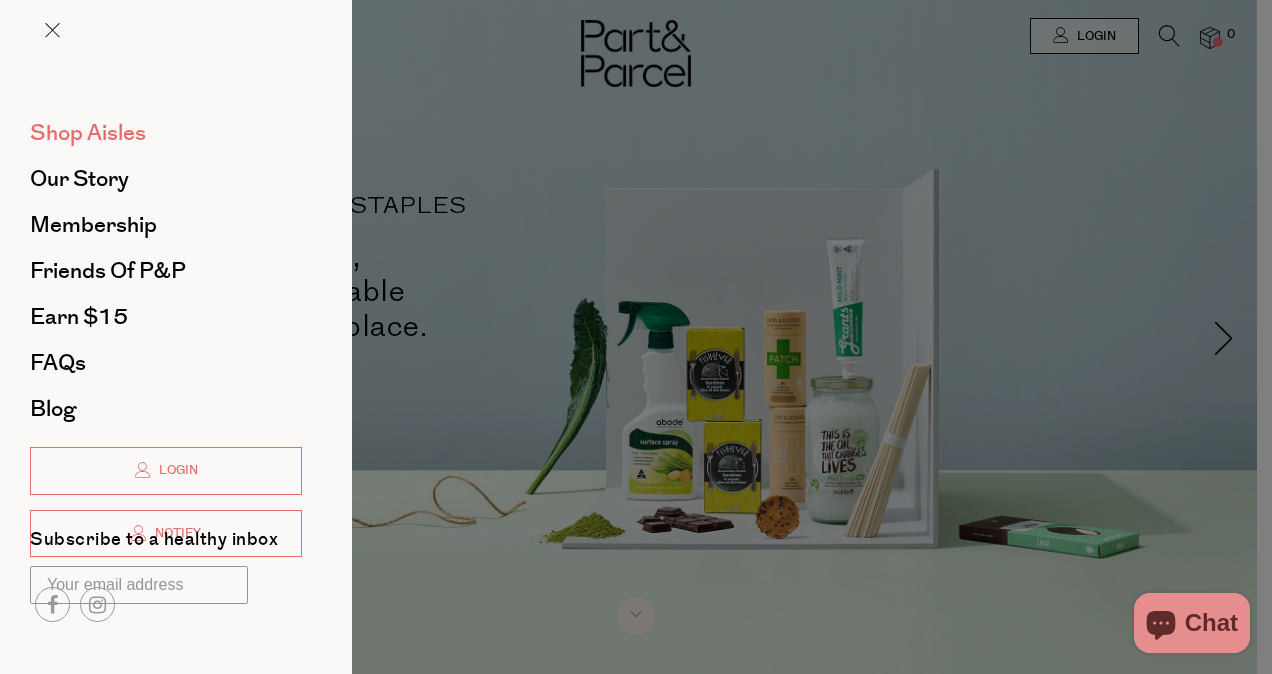 click on "Shop Aisles" at bounding box center (88, 133) 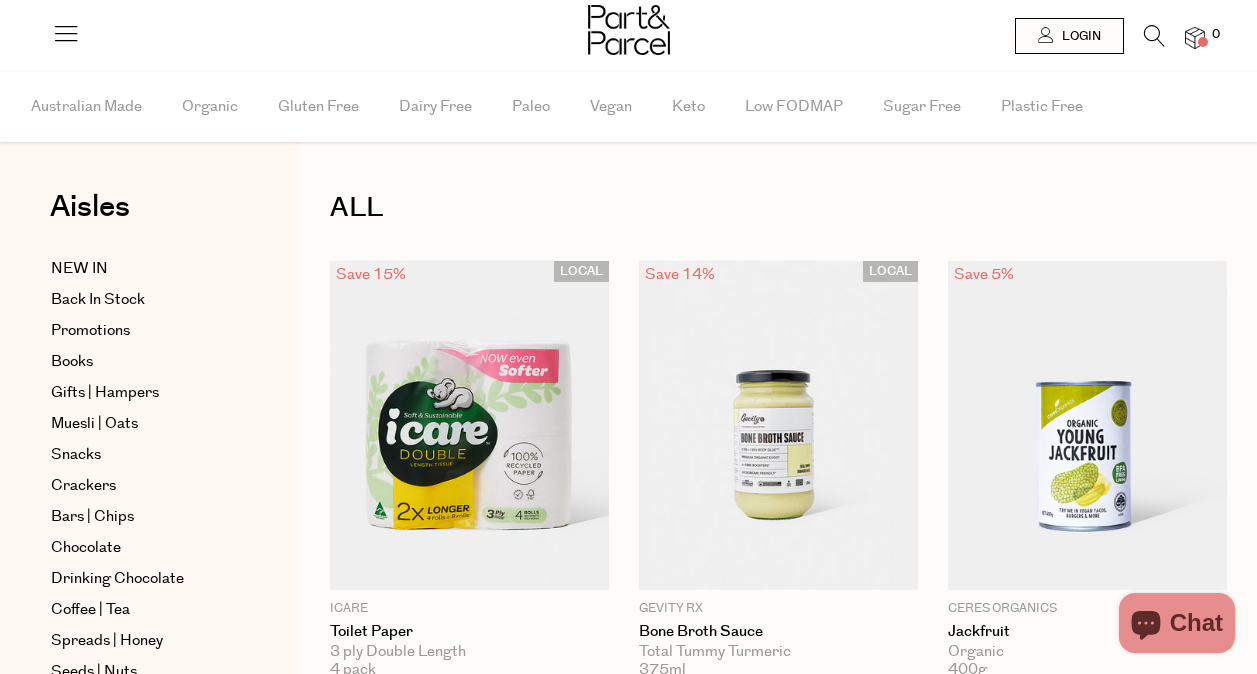 scroll, scrollTop: 0, scrollLeft: 0, axis: both 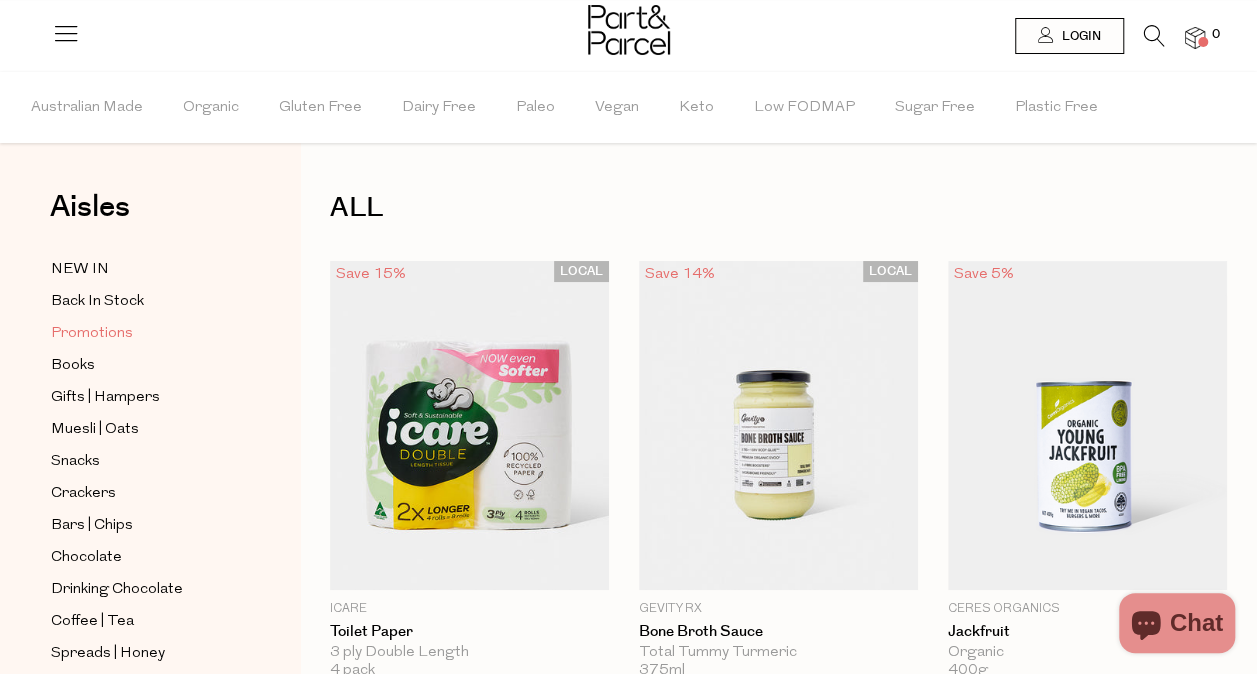 click on "Promotions" at bounding box center [92, 334] 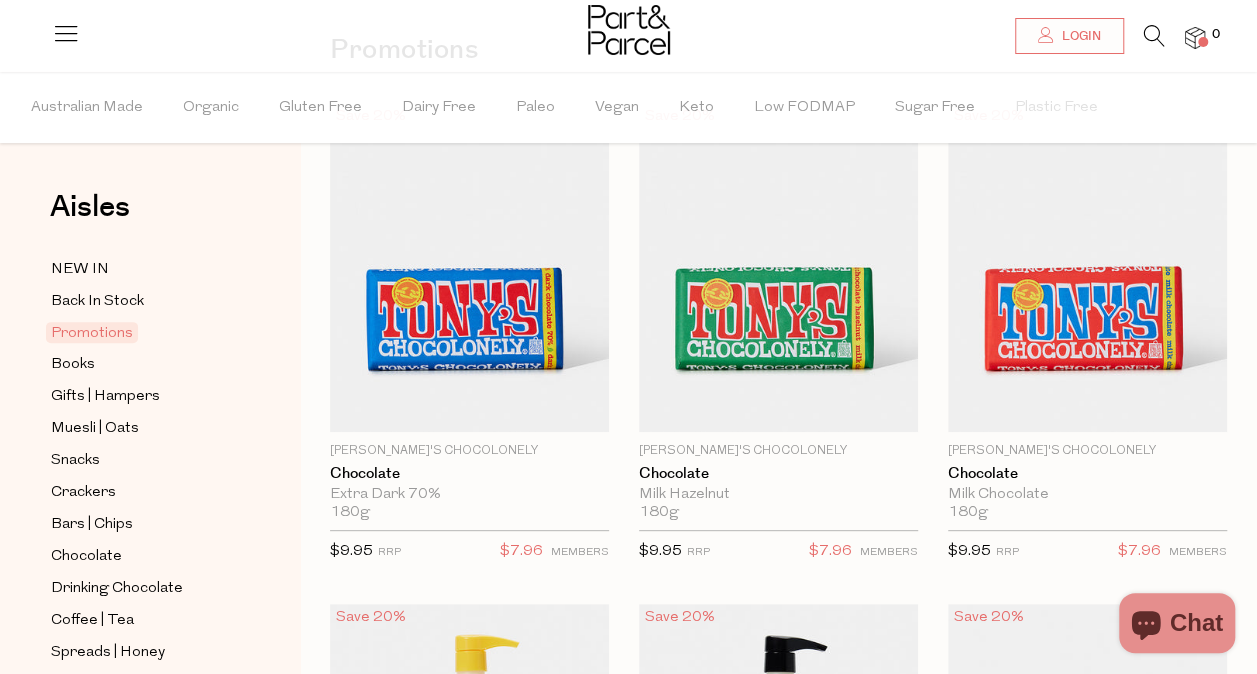 scroll, scrollTop: 168, scrollLeft: 0, axis: vertical 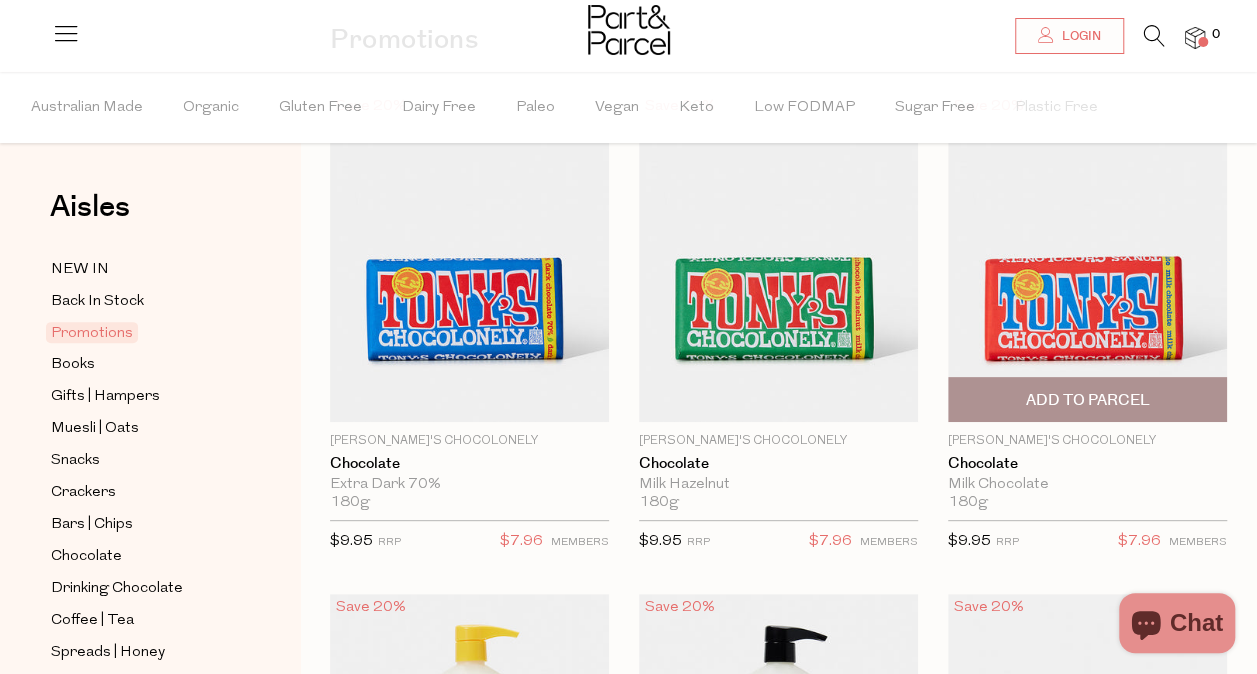 click on "Add To Parcel" at bounding box center [1087, 400] 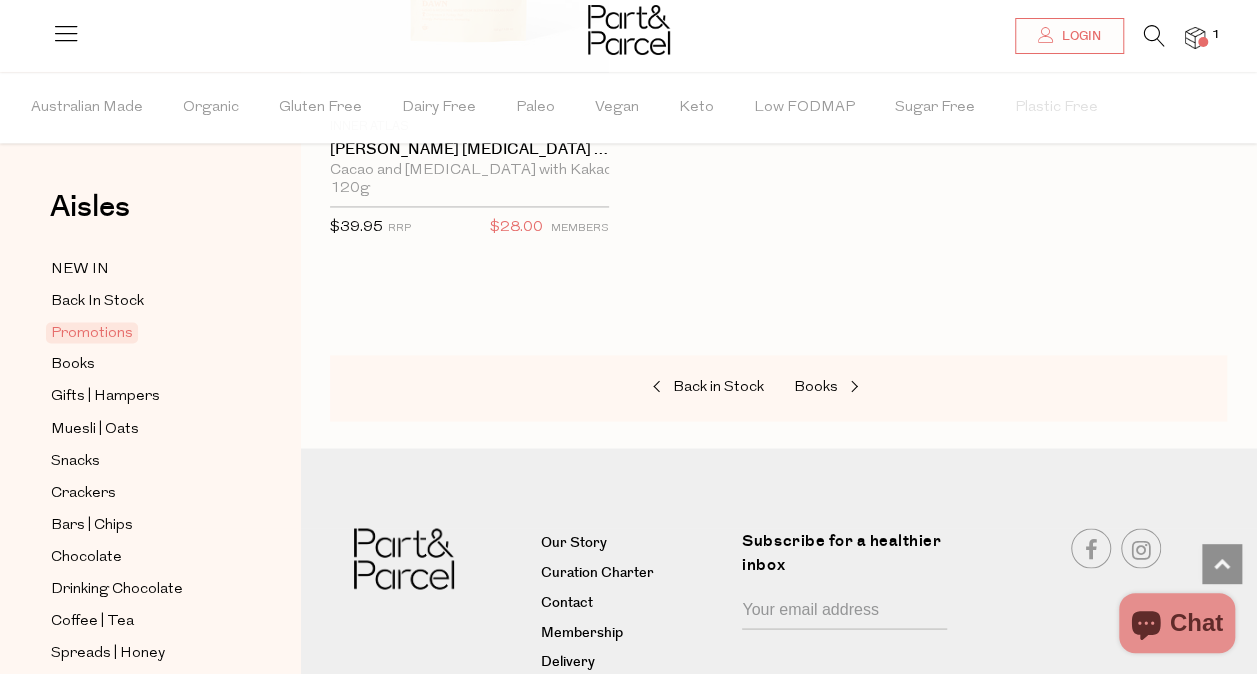 scroll, scrollTop: 1485, scrollLeft: 0, axis: vertical 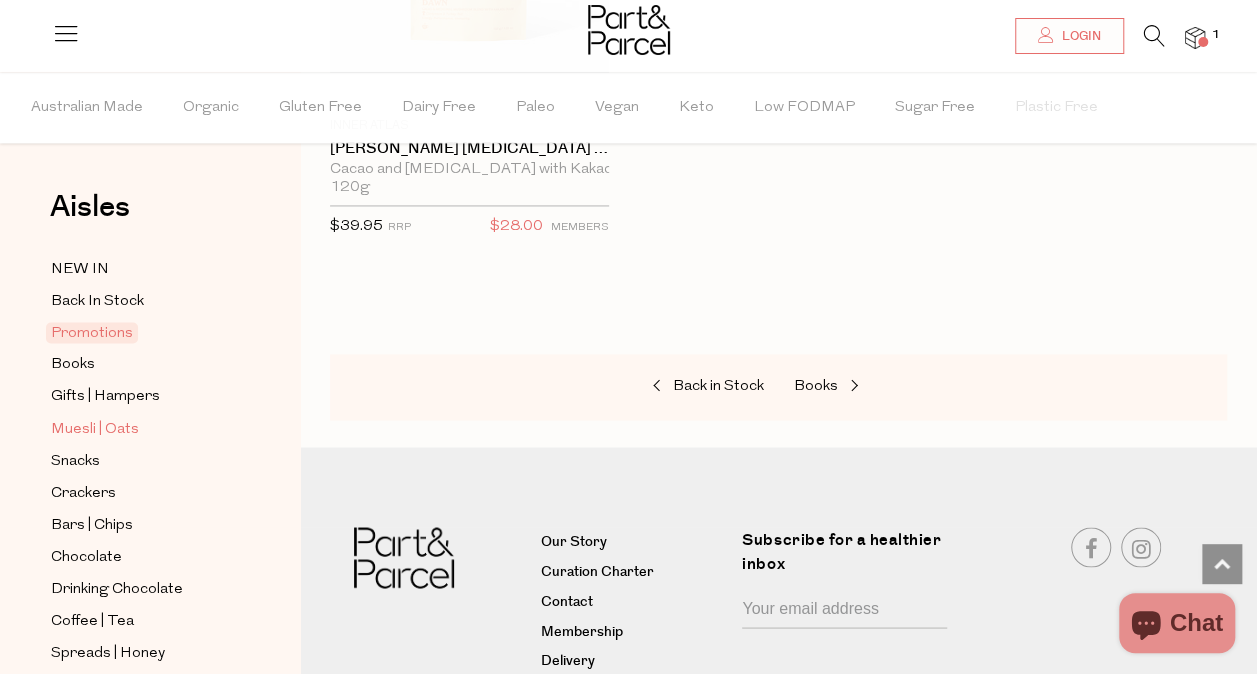 click on "Muesli | Oats" at bounding box center (95, 429) 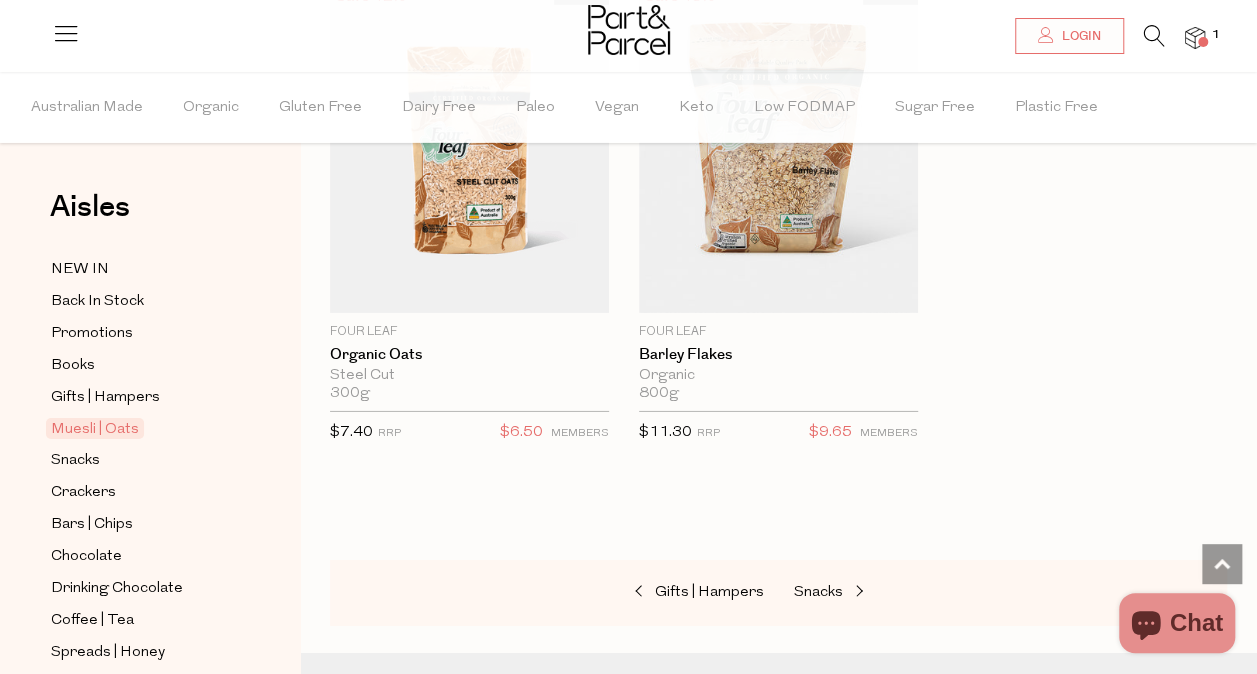 scroll, scrollTop: 6793, scrollLeft: 0, axis: vertical 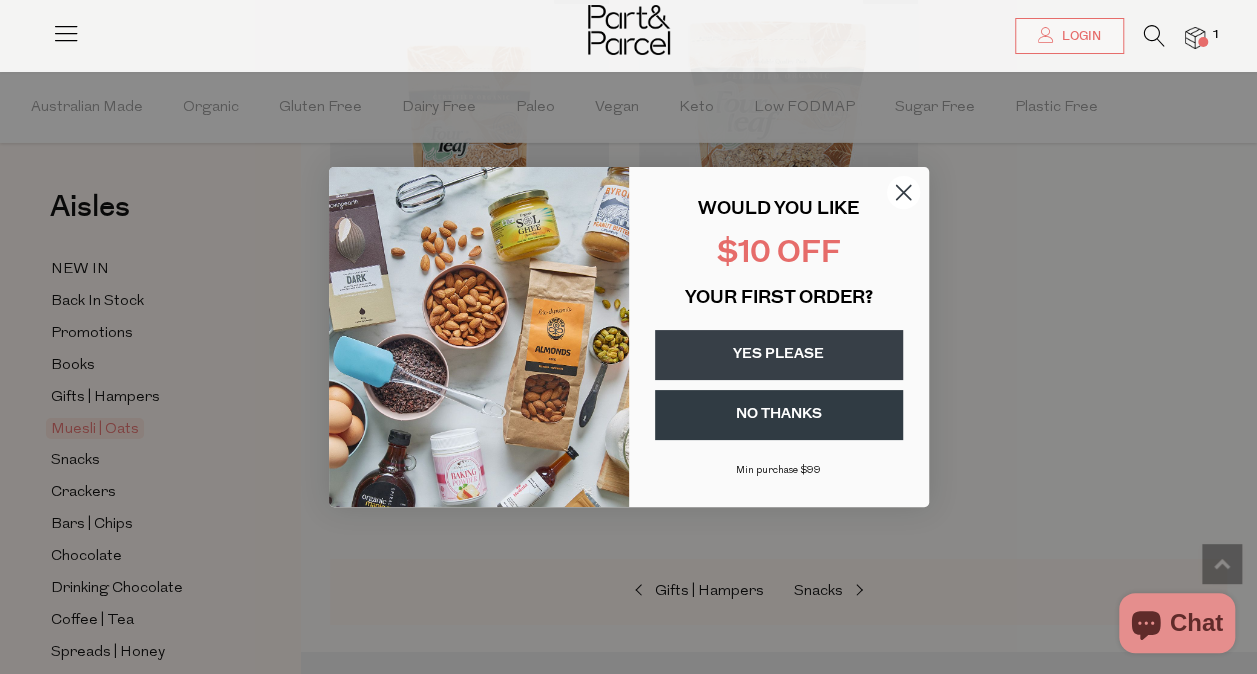 click 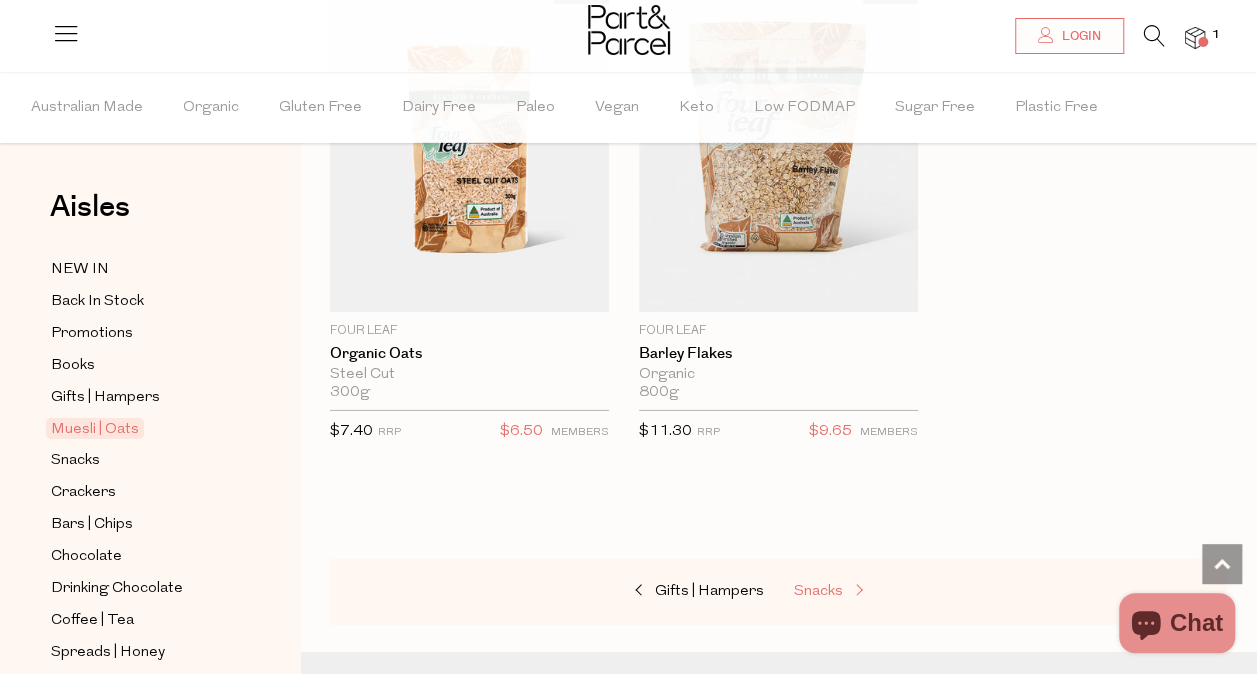 click on "Snacks" at bounding box center [818, 591] 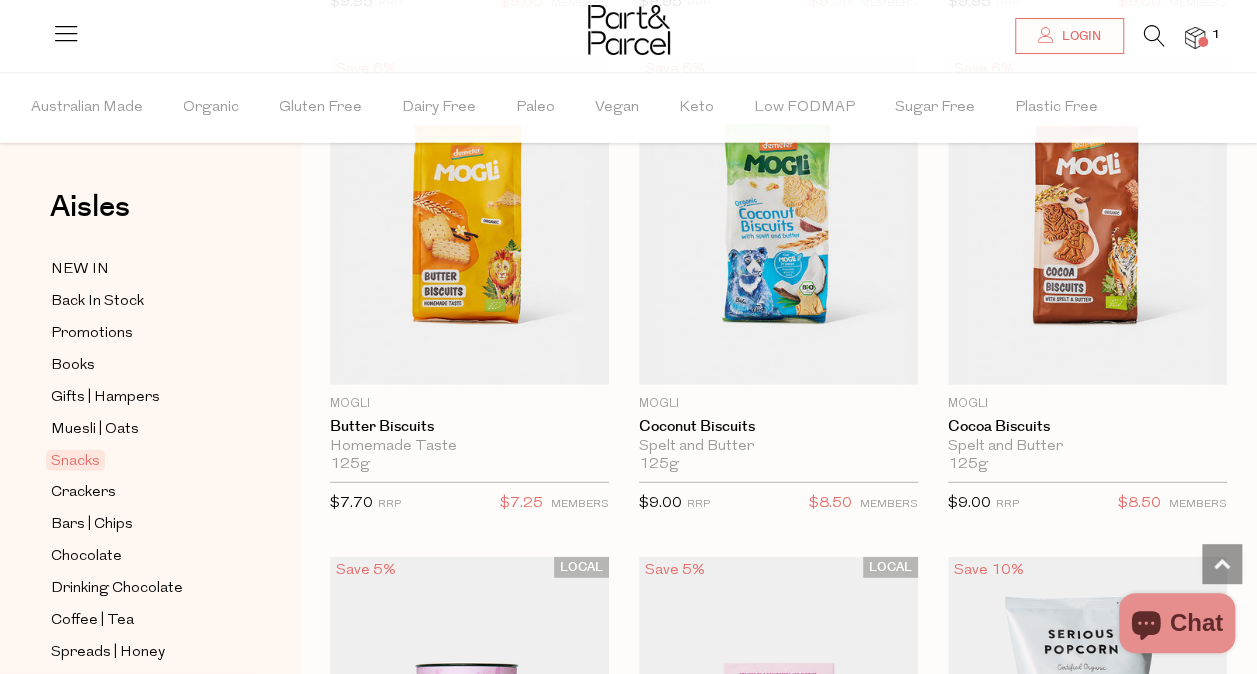 scroll, scrollTop: 6224, scrollLeft: 0, axis: vertical 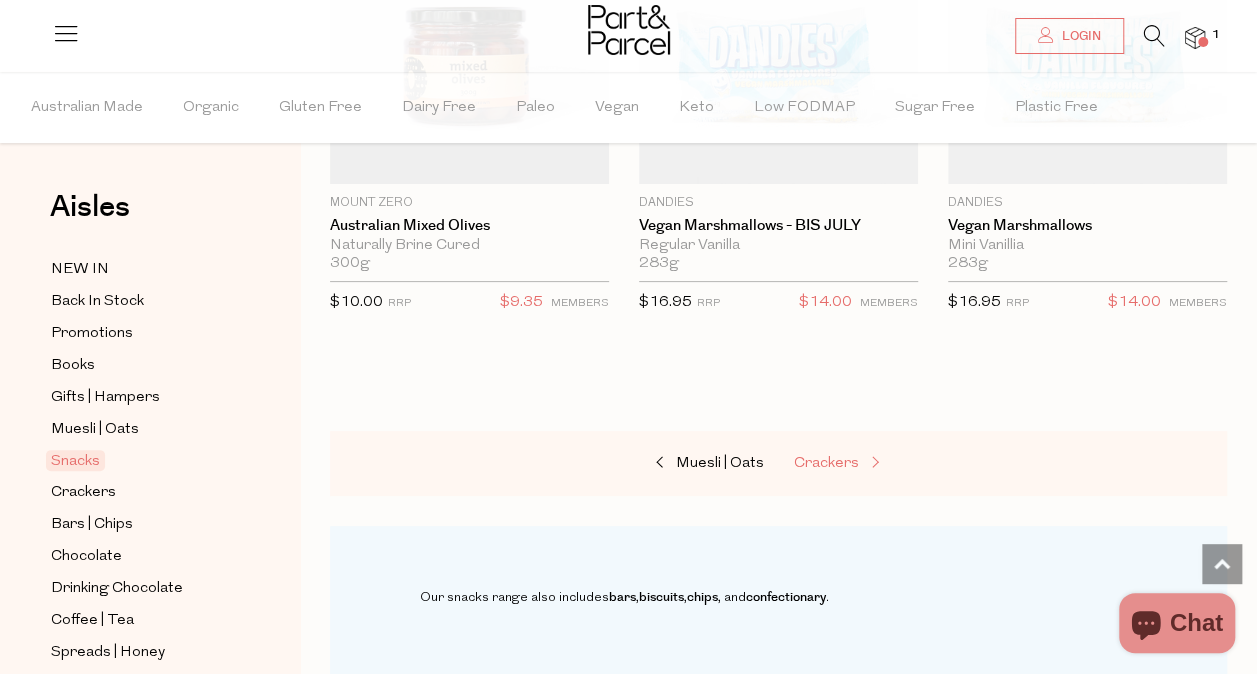 click on "Crackers" at bounding box center (826, 463) 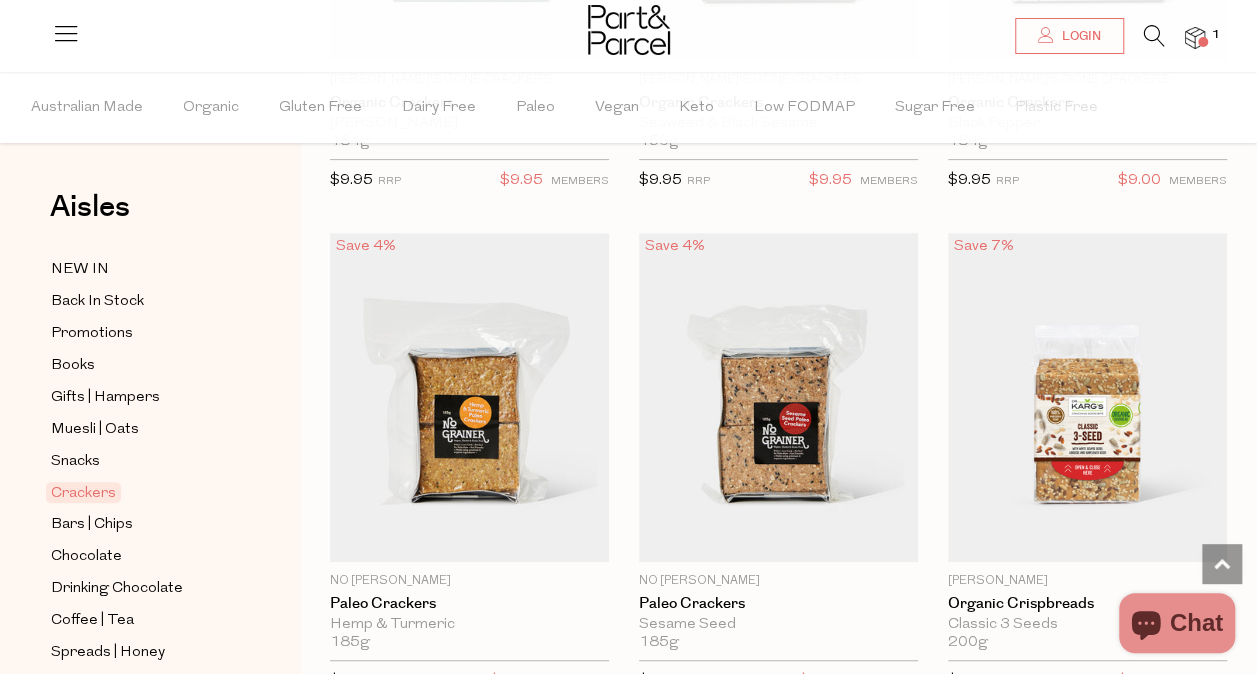 scroll, scrollTop: 4043, scrollLeft: 0, axis: vertical 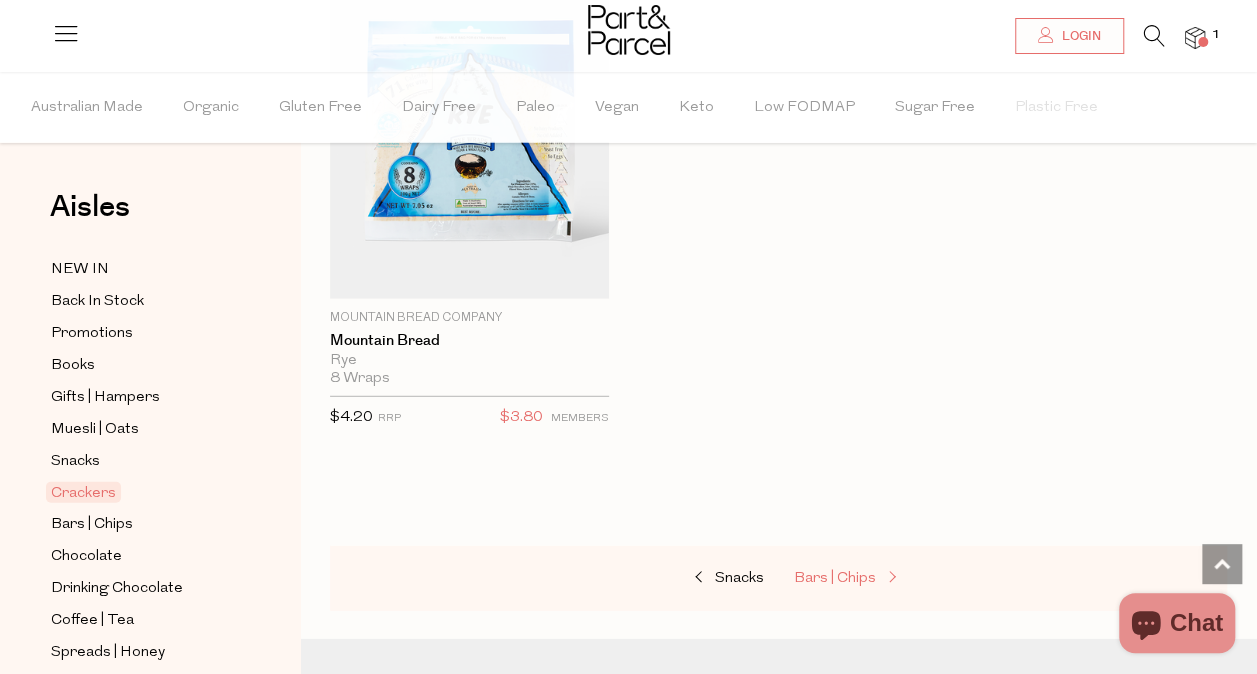 click on "Bars | Chips" at bounding box center (835, 578) 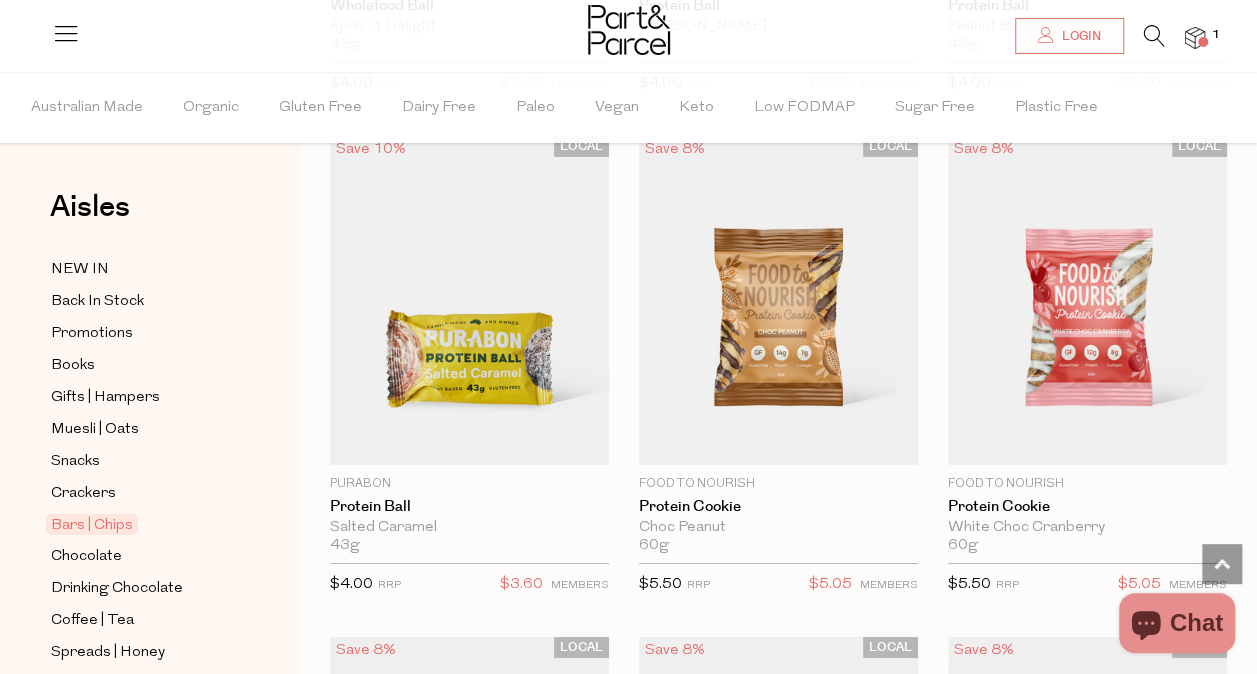 scroll, scrollTop: 7221, scrollLeft: 0, axis: vertical 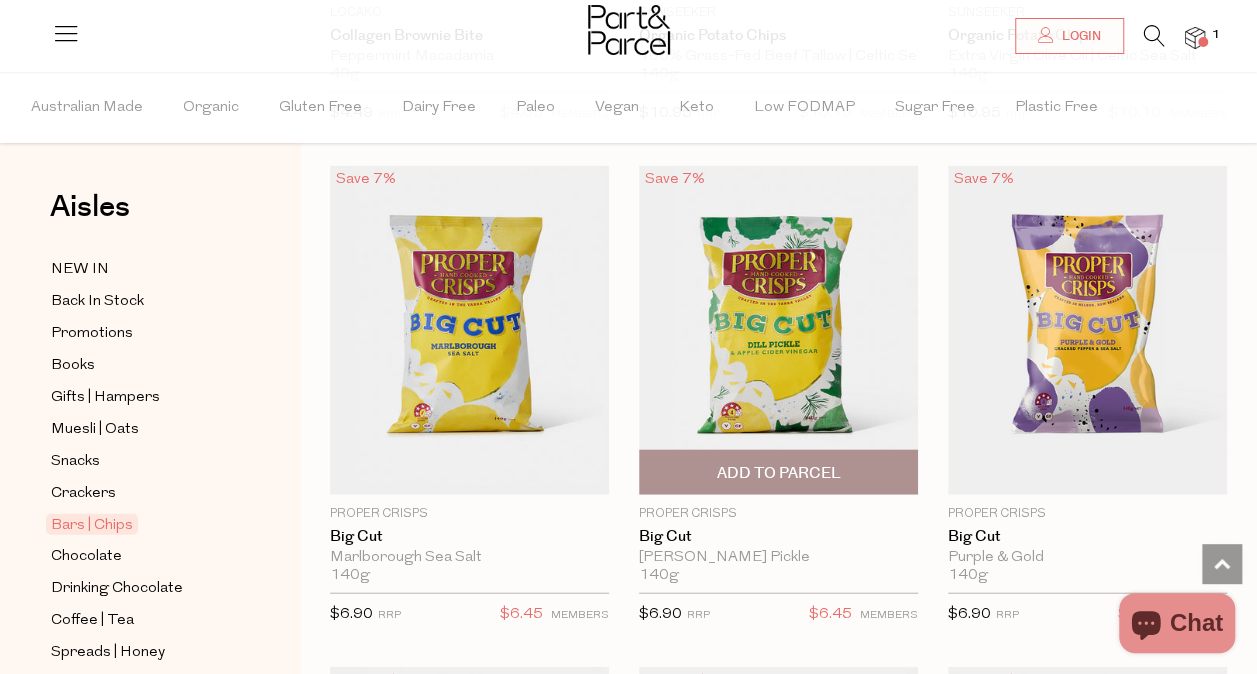 click on "Add To Parcel" at bounding box center [778, 473] 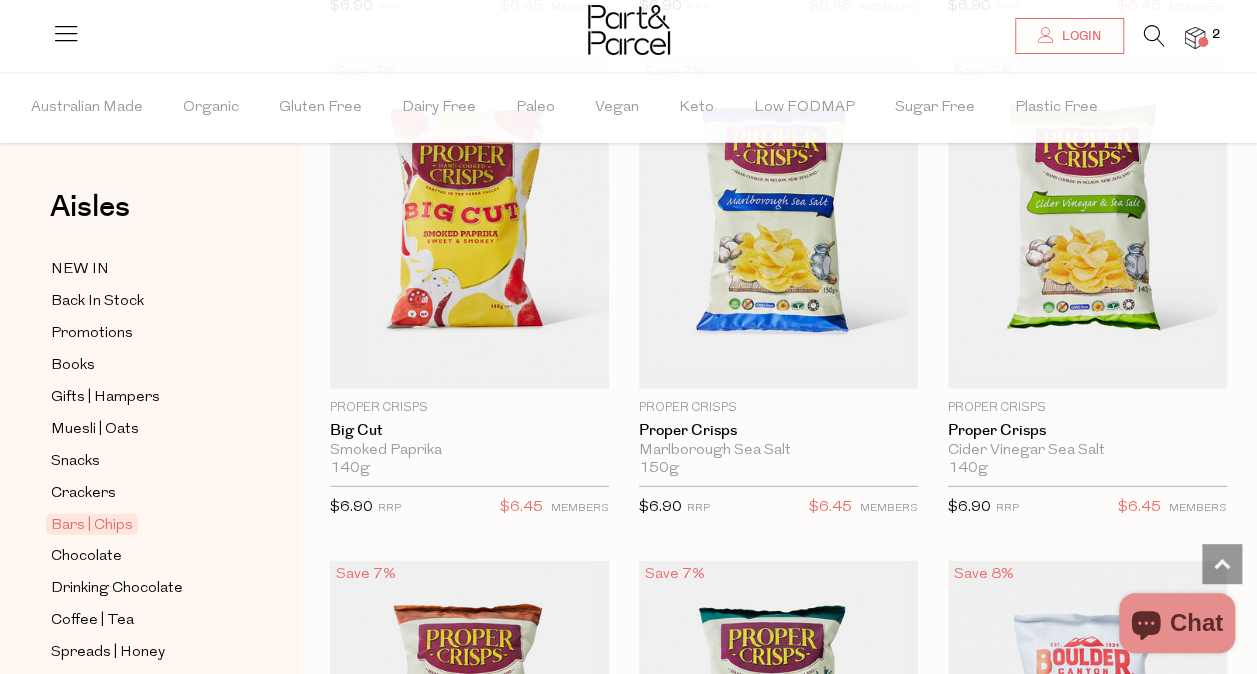 scroll, scrollTop: 10227, scrollLeft: 0, axis: vertical 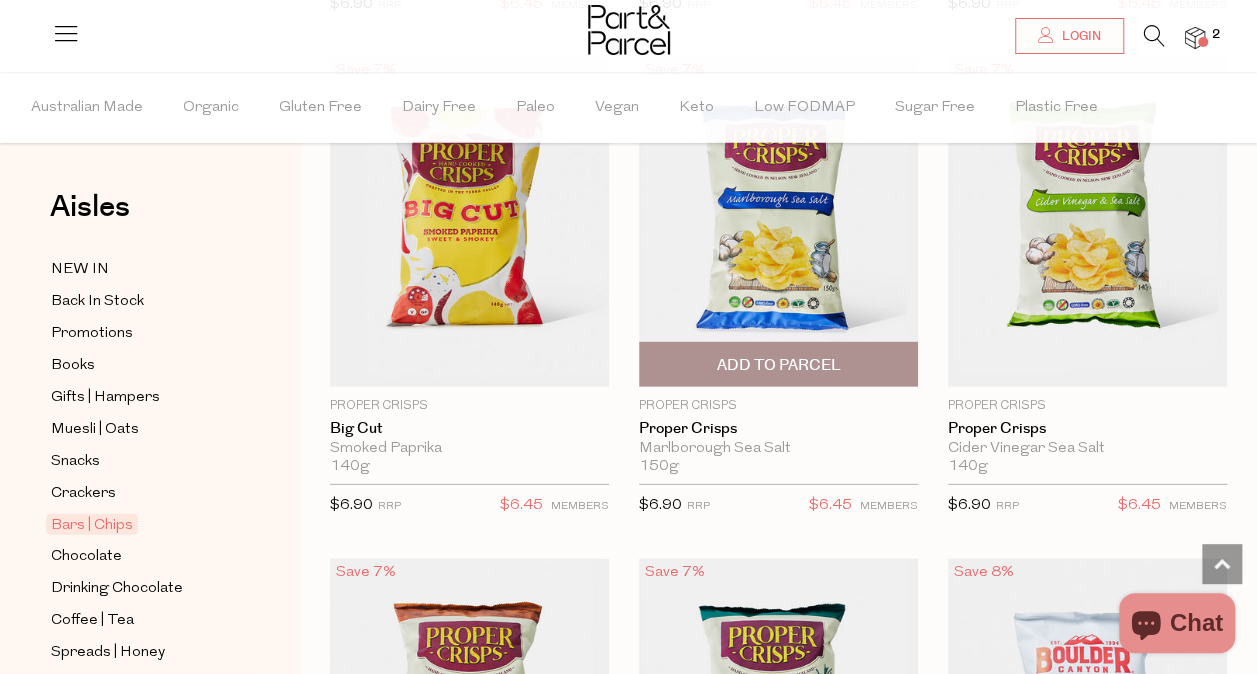 click on "Add To Parcel" at bounding box center (778, 365) 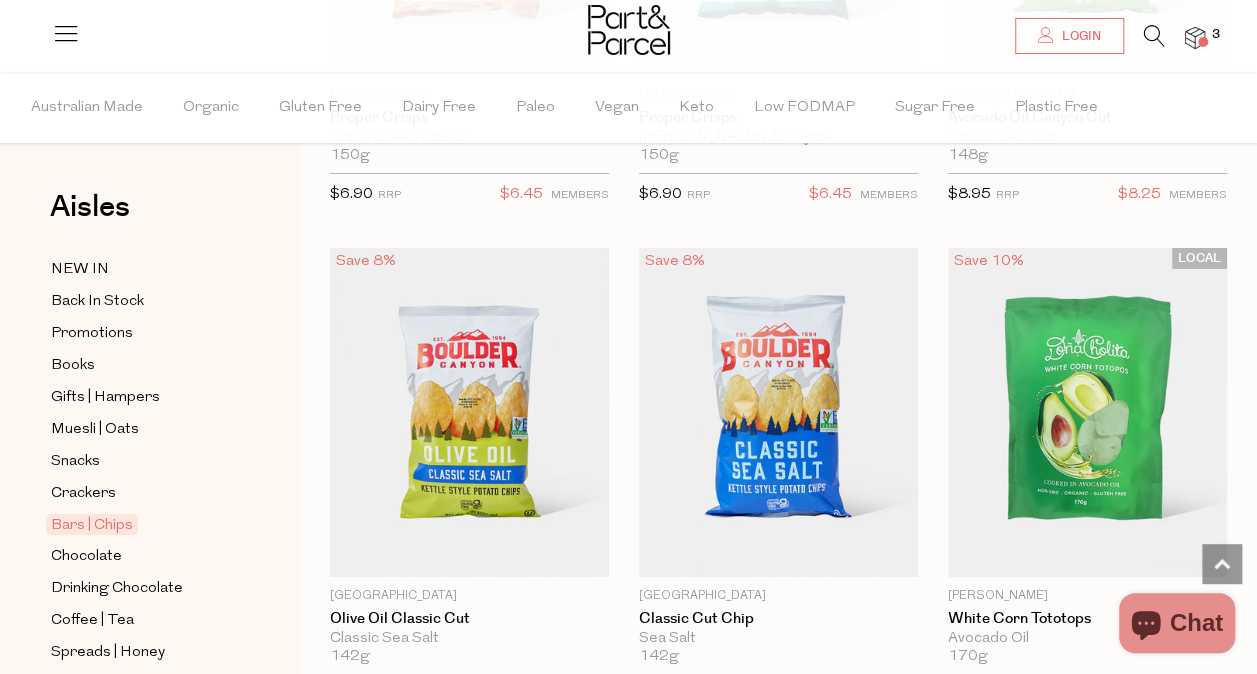 scroll, scrollTop: 11056, scrollLeft: 0, axis: vertical 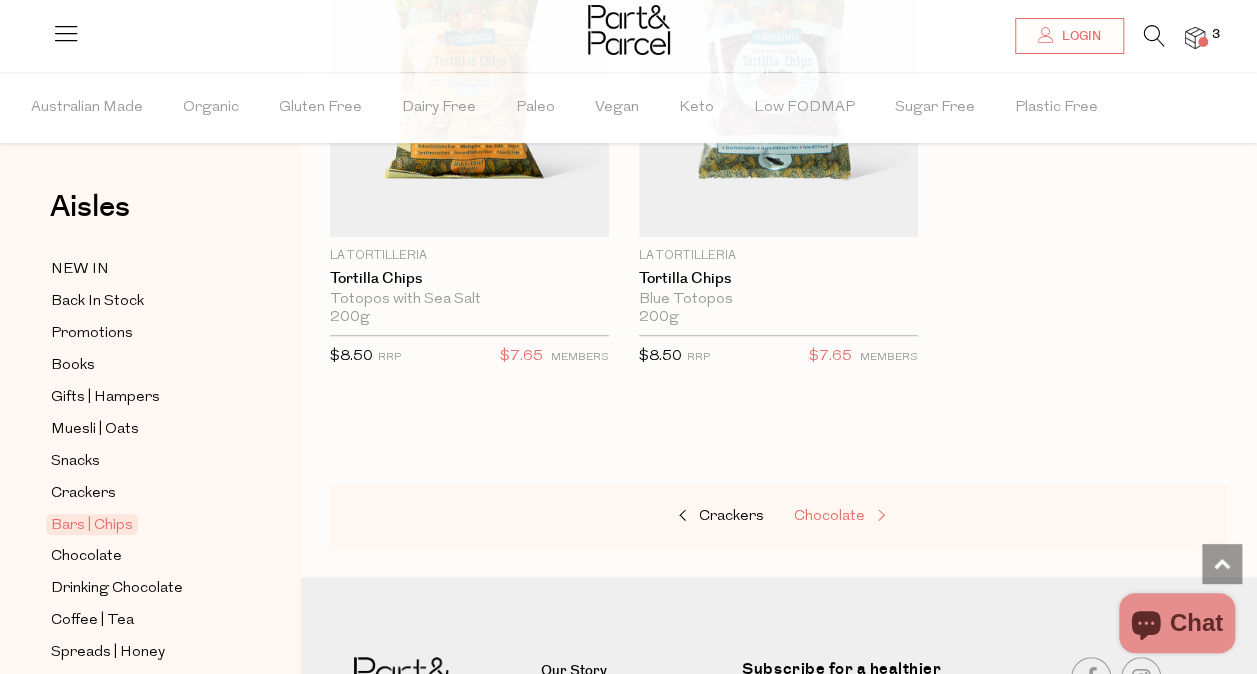 click at bounding box center [879, 516] 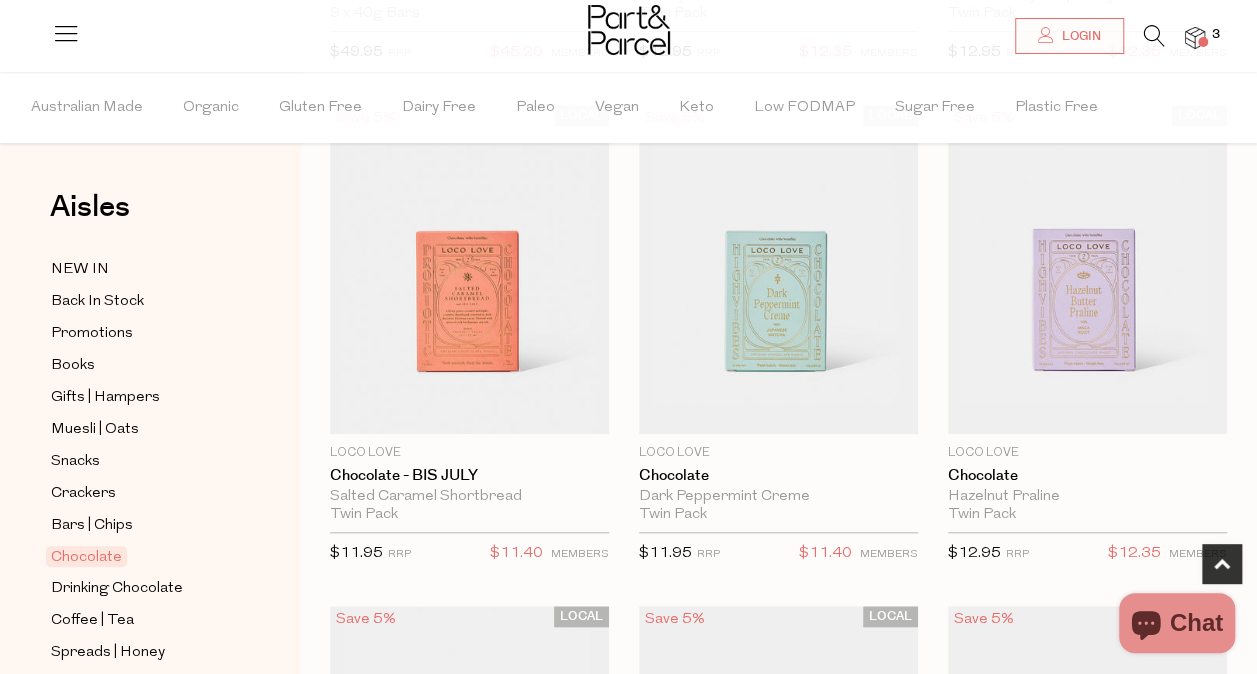 scroll, scrollTop: 660, scrollLeft: 0, axis: vertical 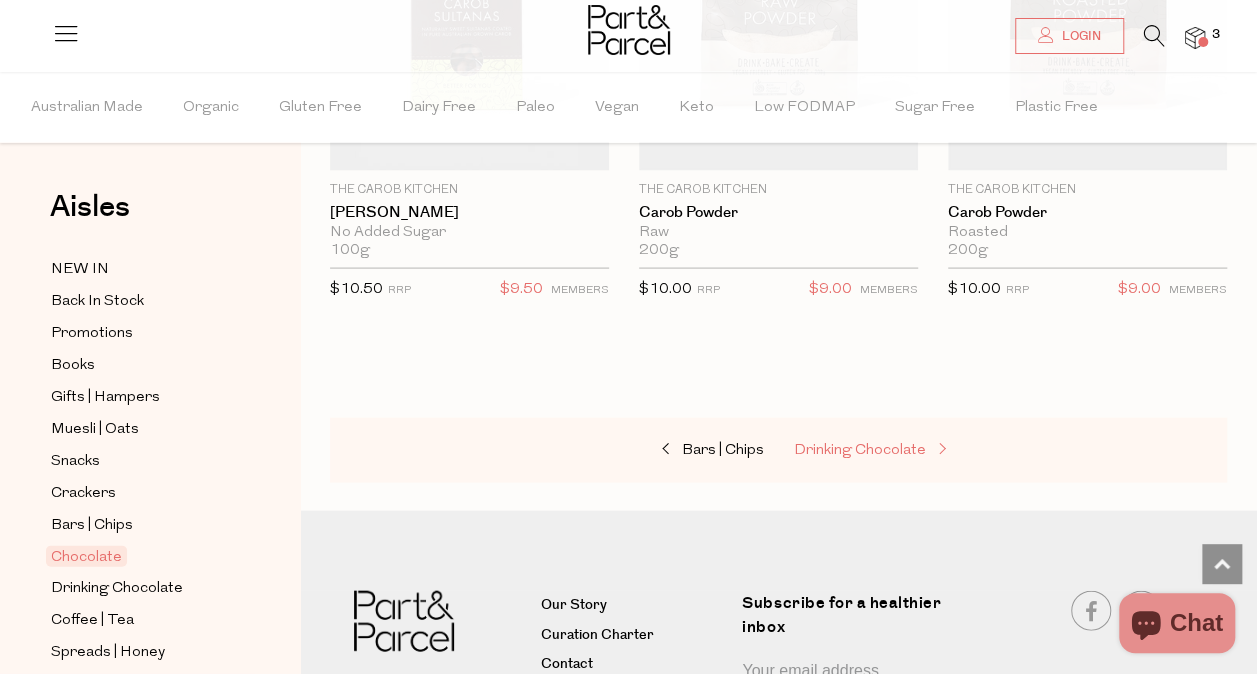 click on "Drinking Chocolate" at bounding box center (860, 450) 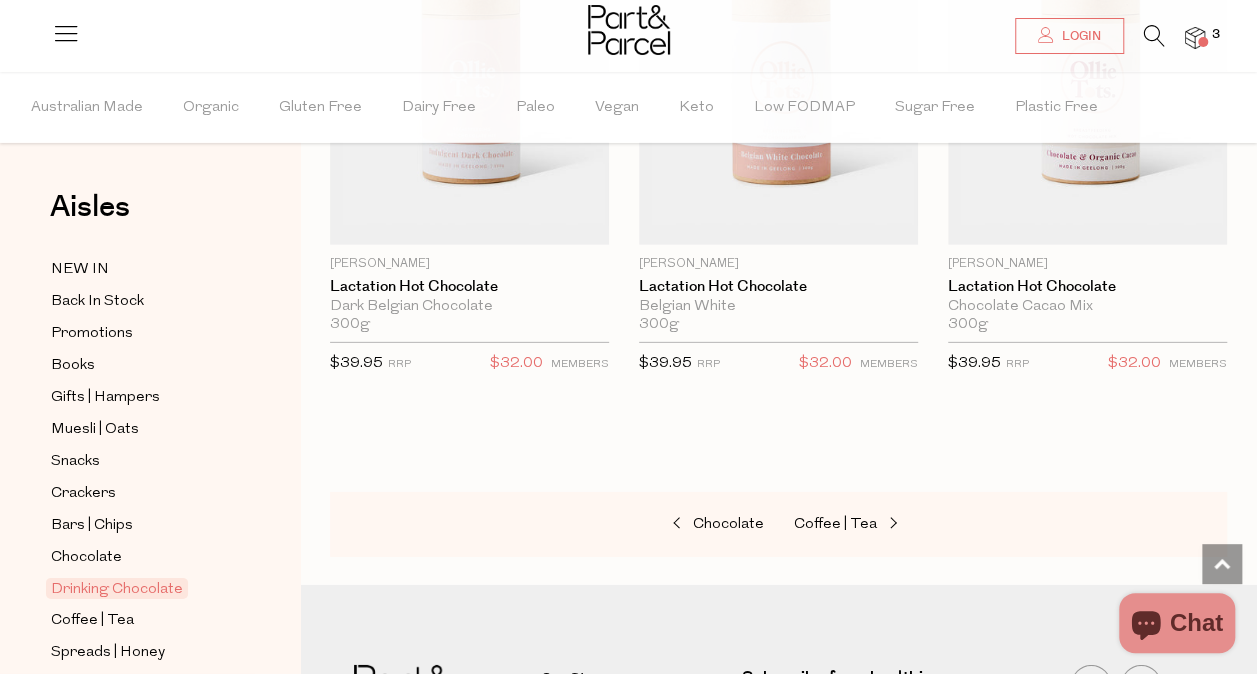 scroll, scrollTop: 2917, scrollLeft: 0, axis: vertical 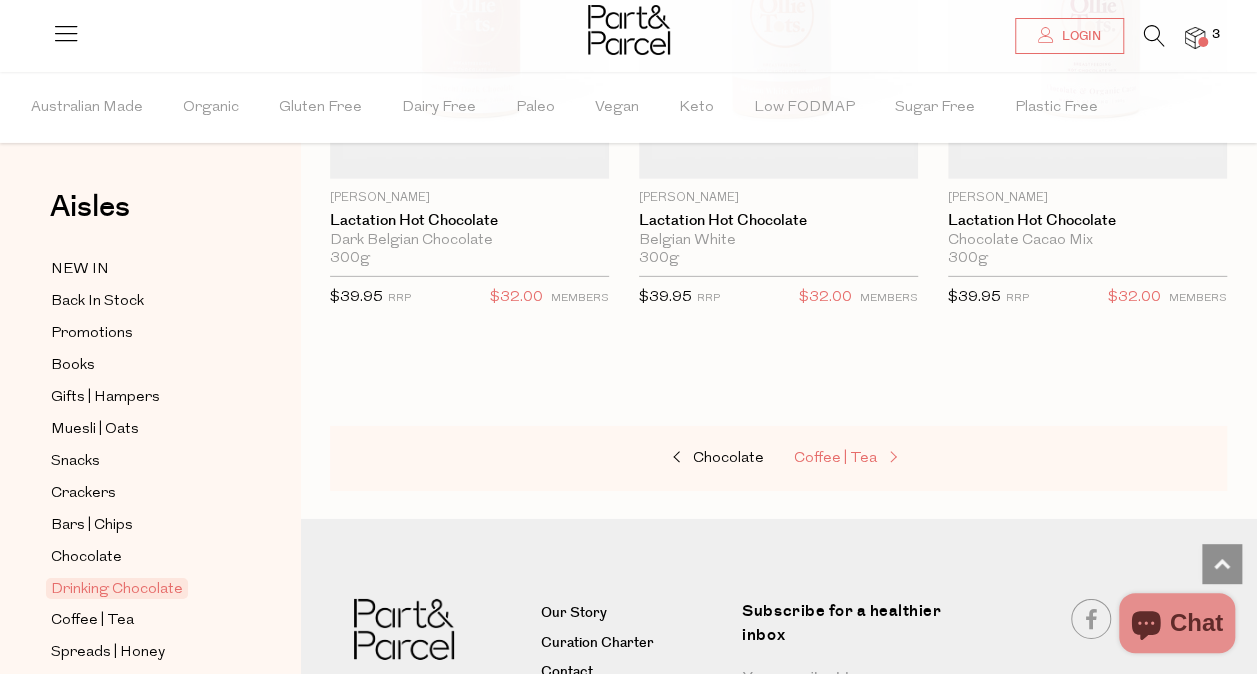 click on "Coffee | Tea" at bounding box center (835, 458) 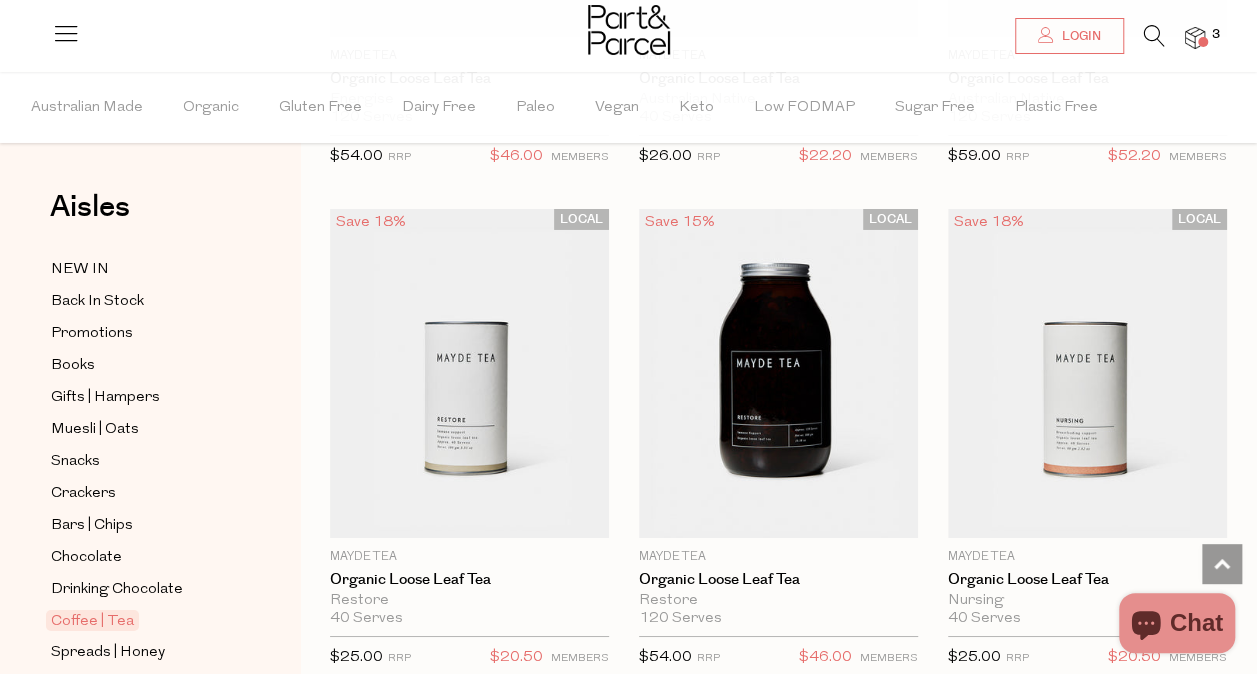 scroll, scrollTop: 7076, scrollLeft: 0, axis: vertical 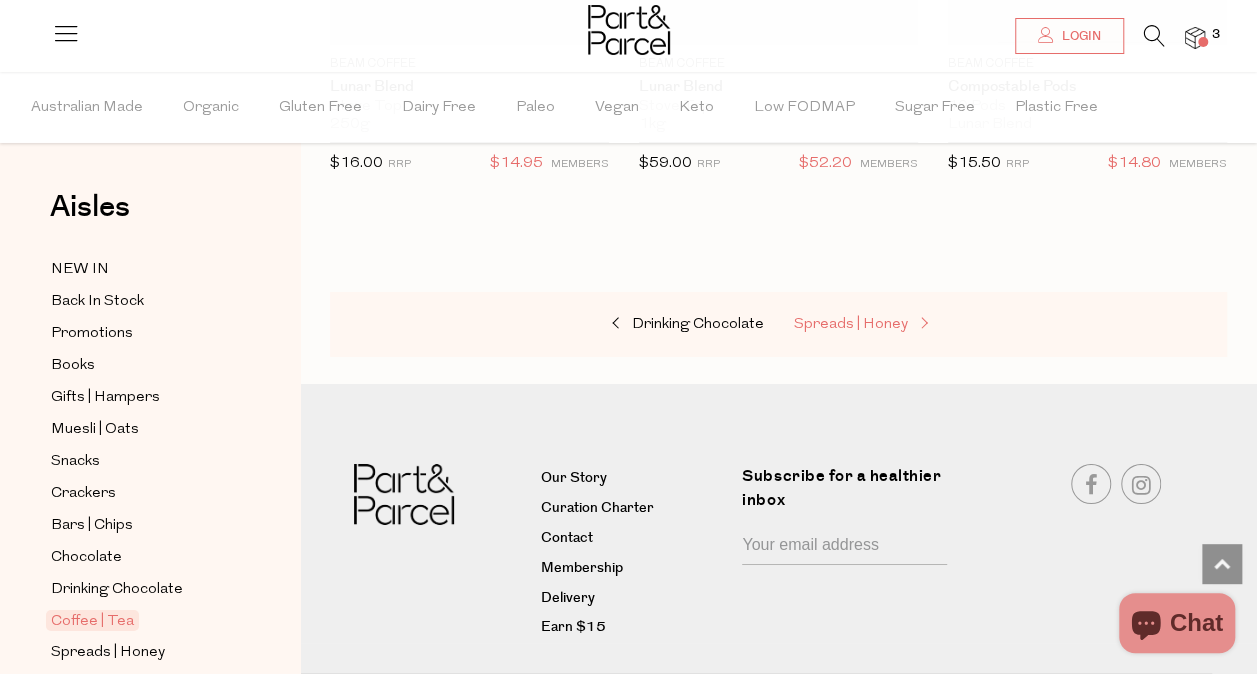 click on "Spreads | Honey" at bounding box center (851, 324) 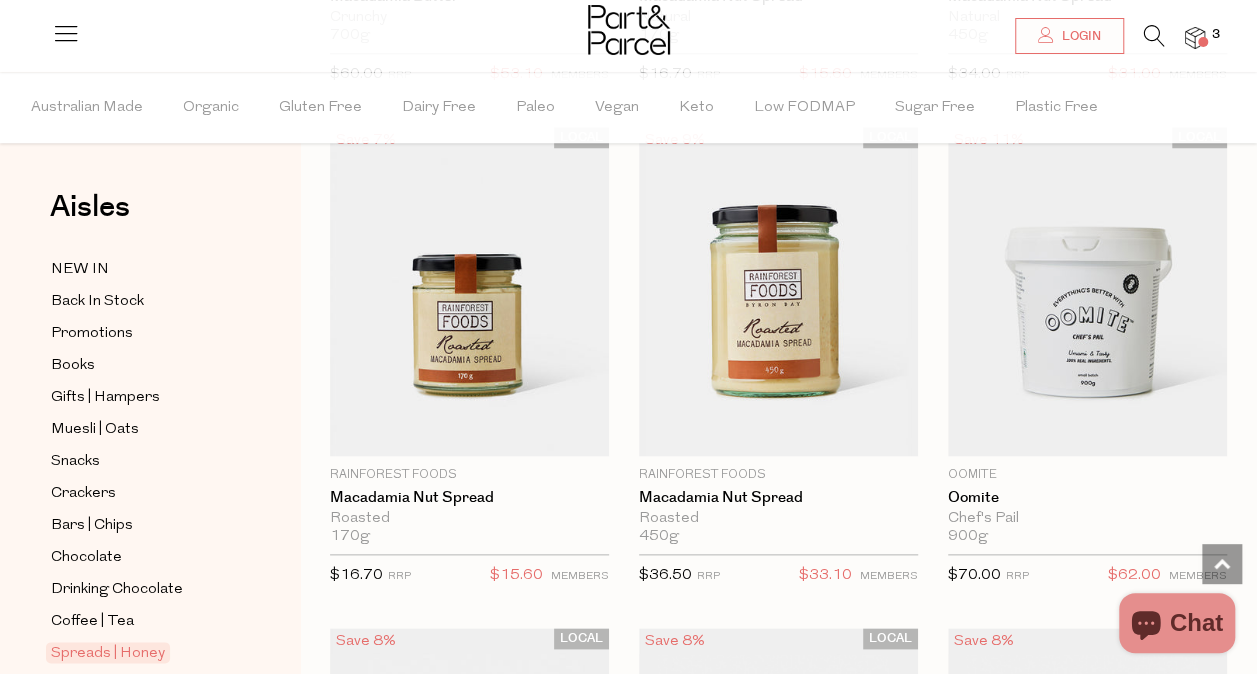 scroll, scrollTop: 4676, scrollLeft: 0, axis: vertical 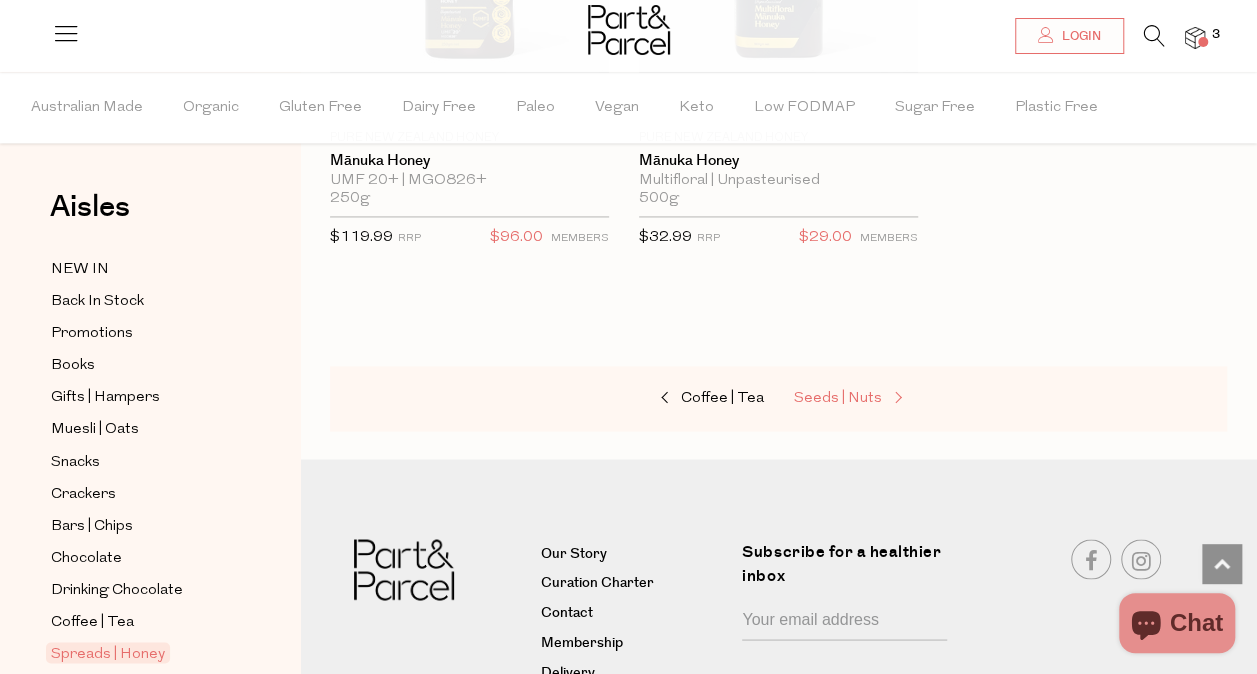 click on "Seeds | Nuts" at bounding box center (838, 398) 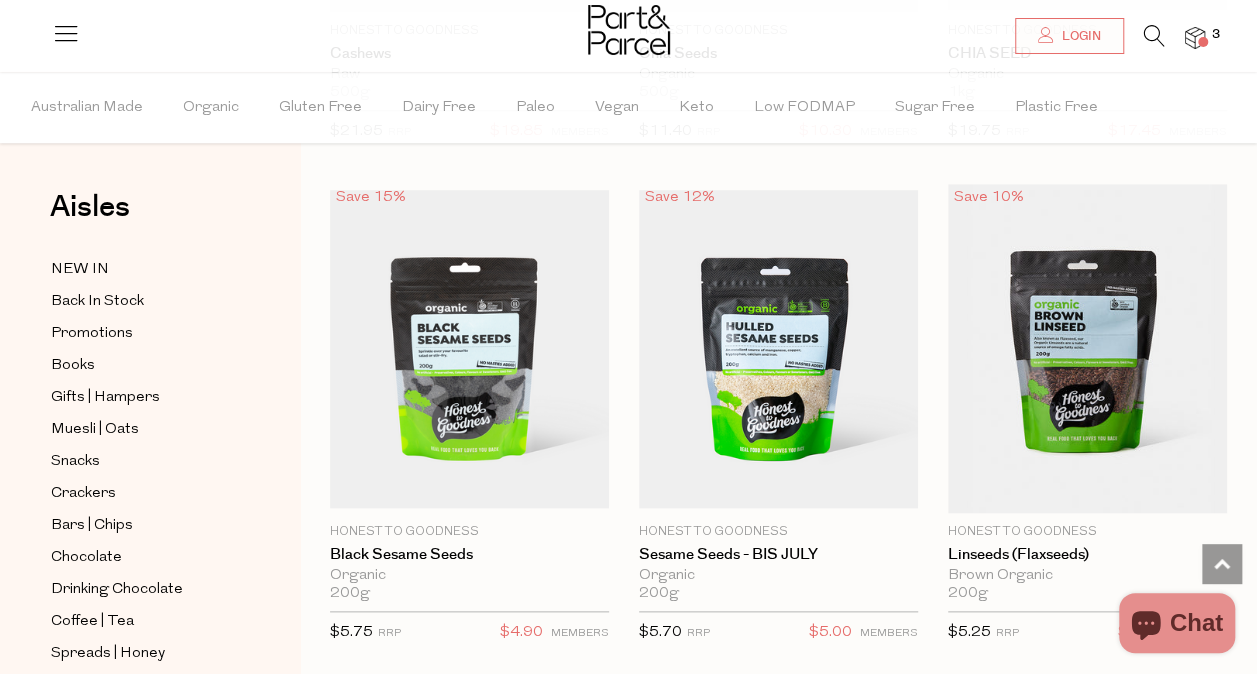 scroll, scrollTop: 4606, scrollLeft: 0, axis: vertical 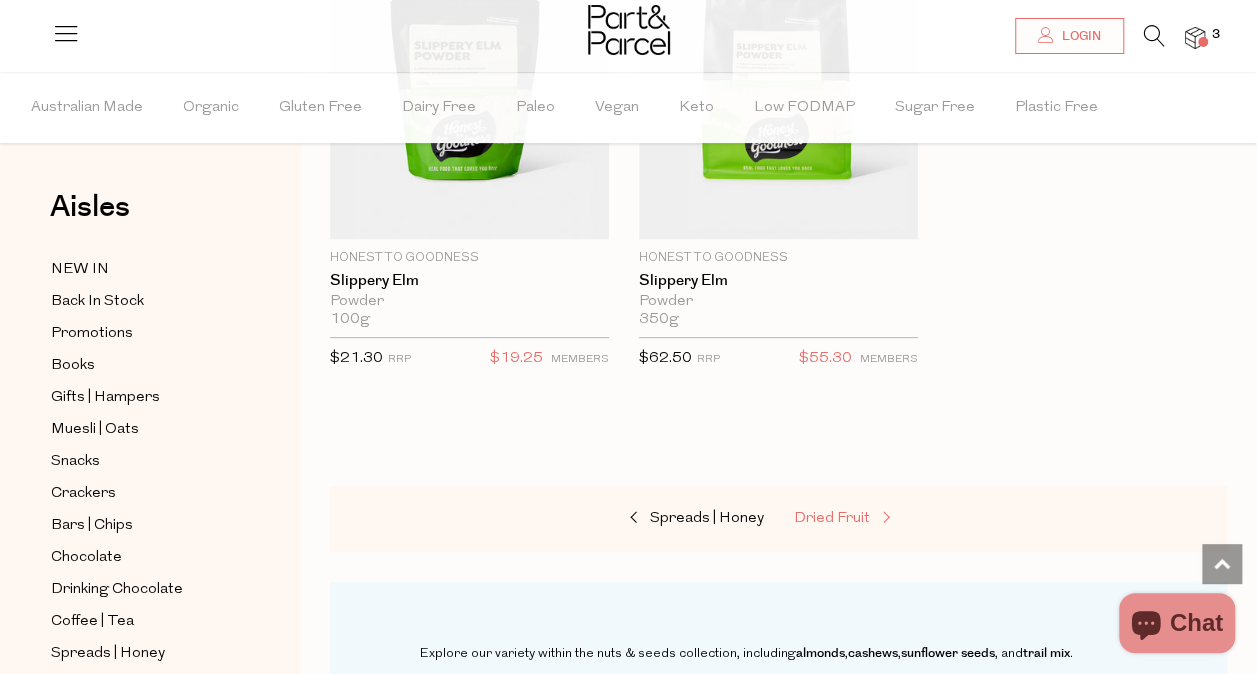 click on "Dried Fruit" at bounding box center [832, 518] 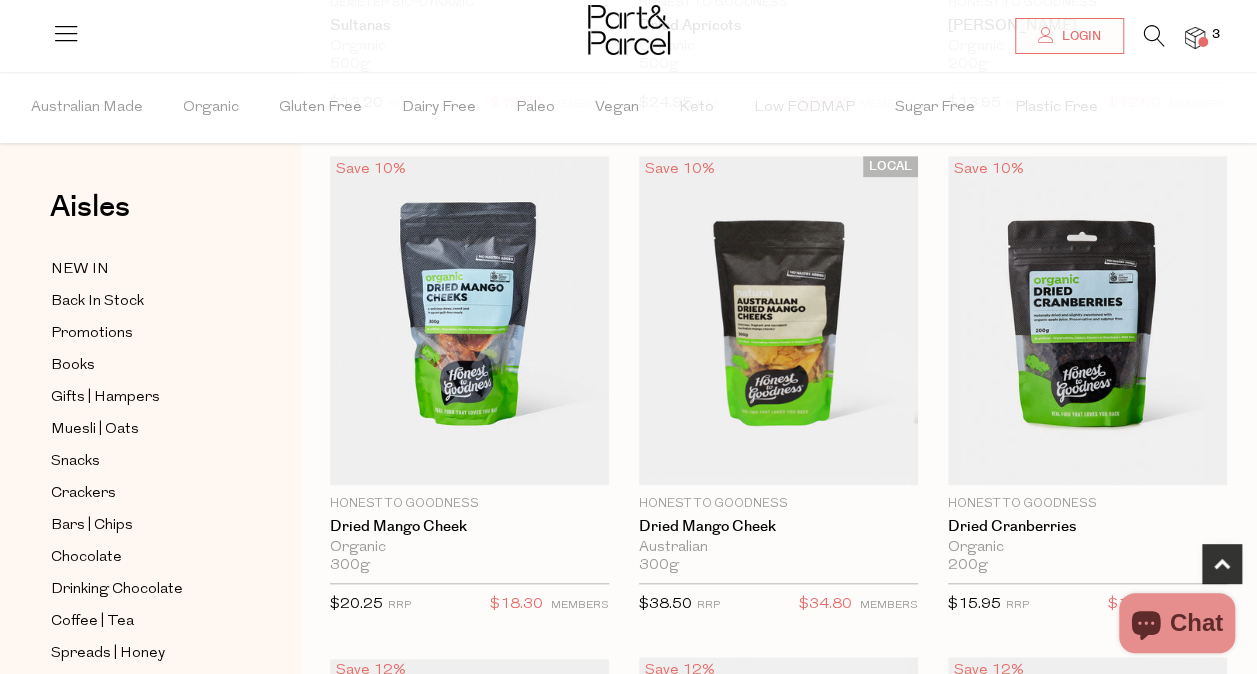 scroll, scrollTop: 604, scrollLeft: 0, axis: vertical 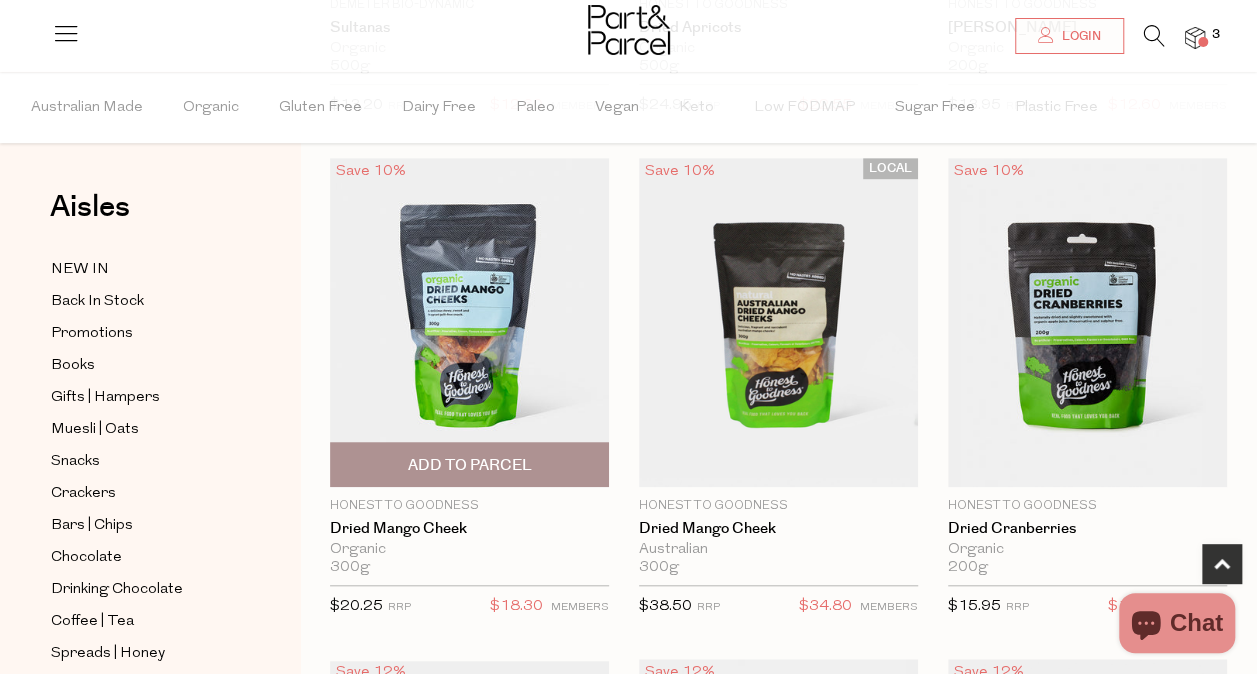 click on "Add To Parcel" at bounding box center (469, 465) 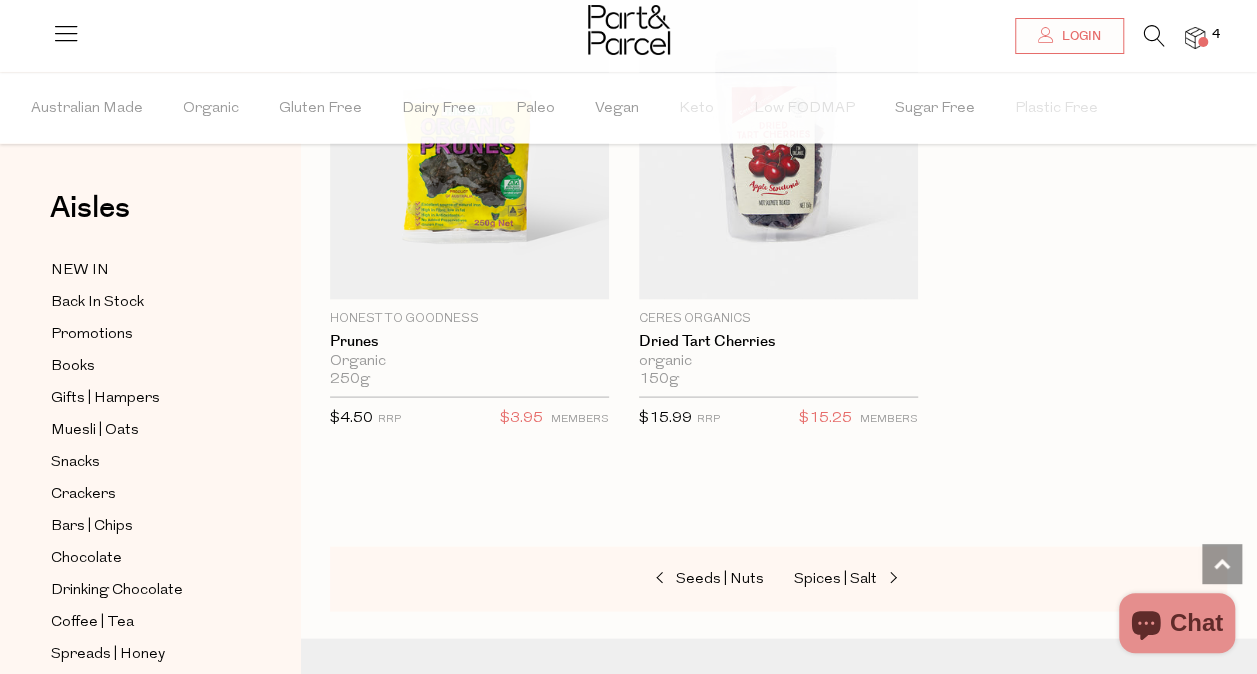 scroll, scrollTop: 1803, scrollLeft: 0, axis: vertical 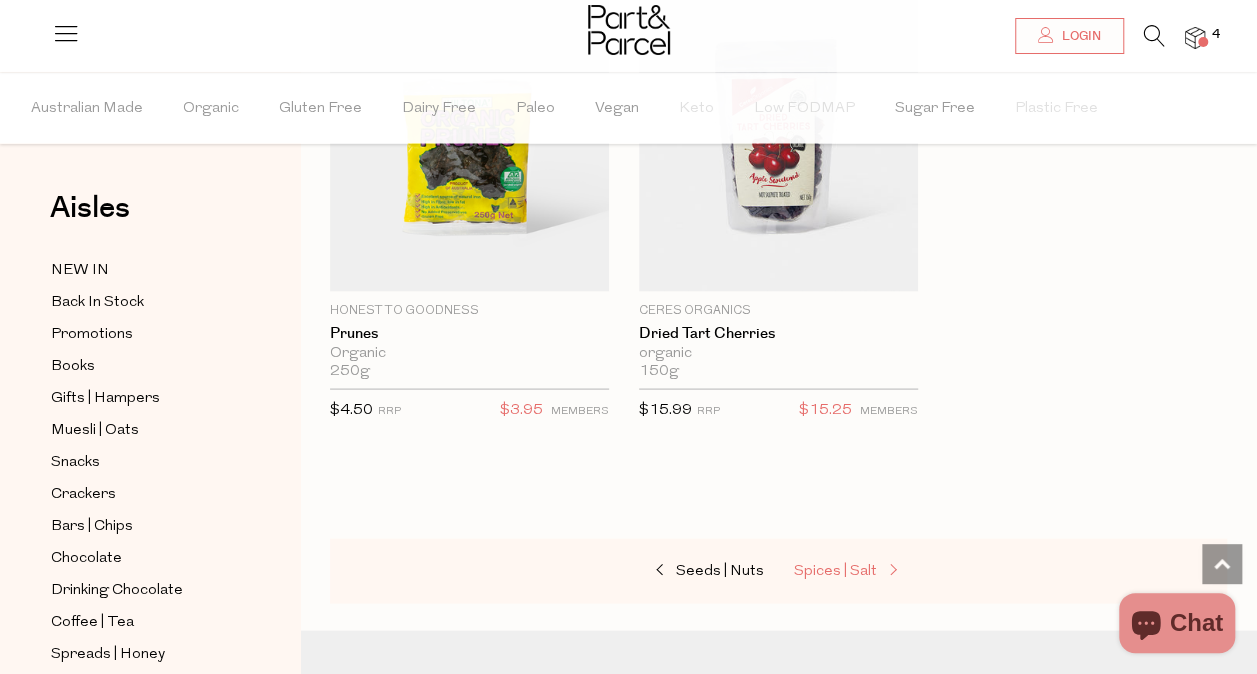 click on "Spices | Salt" at bounding box center (835, 570) 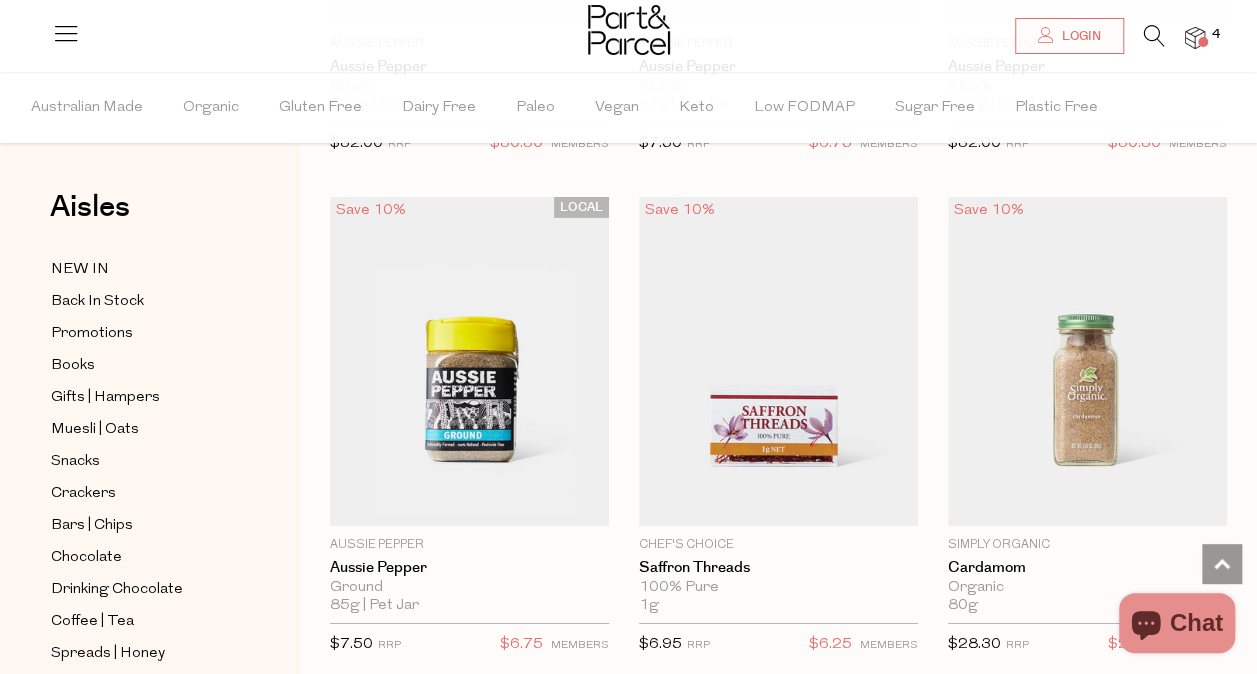 scroll, scrollTop: 3123, scrollLeft: 0, axis: vertical 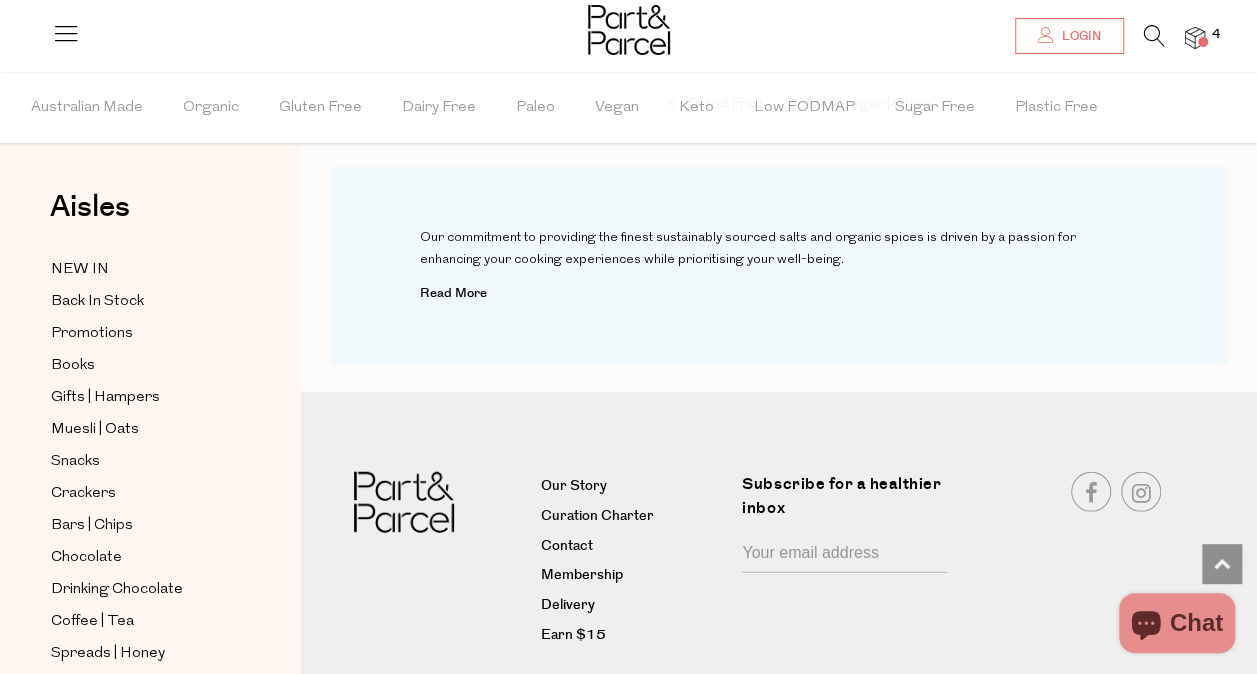 click on "Spices | Salt
Close
Browse Aisles
Clear All
Filter                                     Clear
Australian Made
Organic
Gluten Free
Dairy Free
[GEOGRAPHIC_DATA]
Vegan
Keto
Low FODMAP
Sugar Free
Plastic Free
Apply                                                     Aisles                                     Clear
NEW IN
1" at bounding box center (778, -4551) 